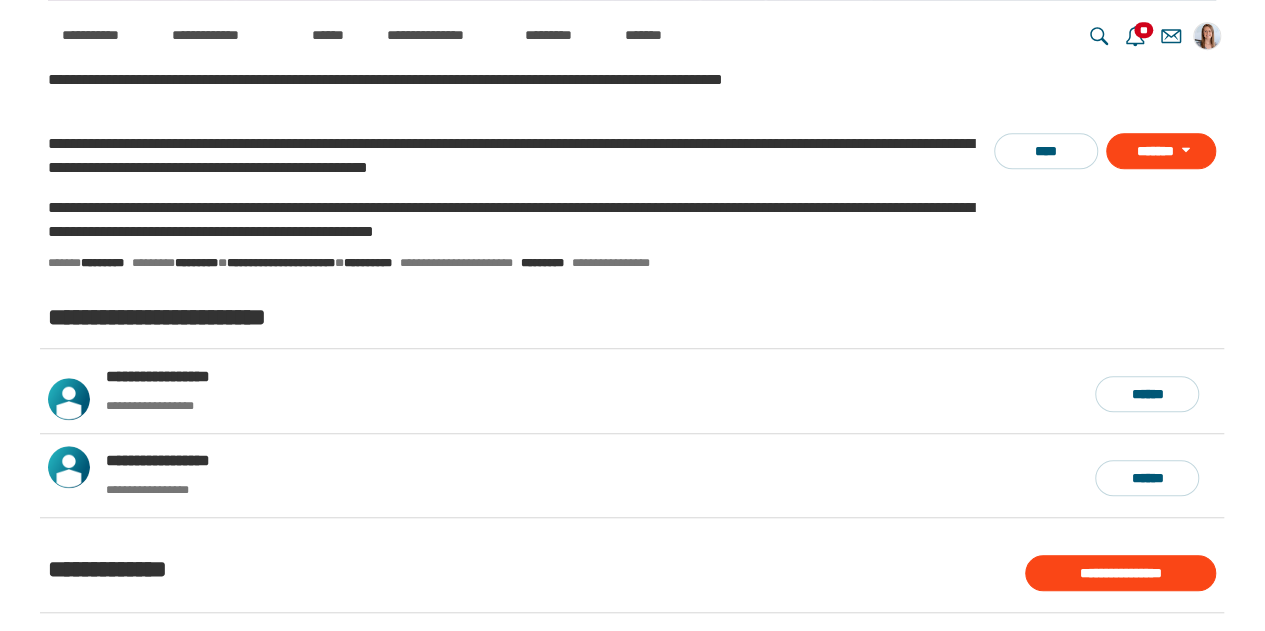 scroll, scrollTop: 627, scrollLeft: 0, axis: vertical 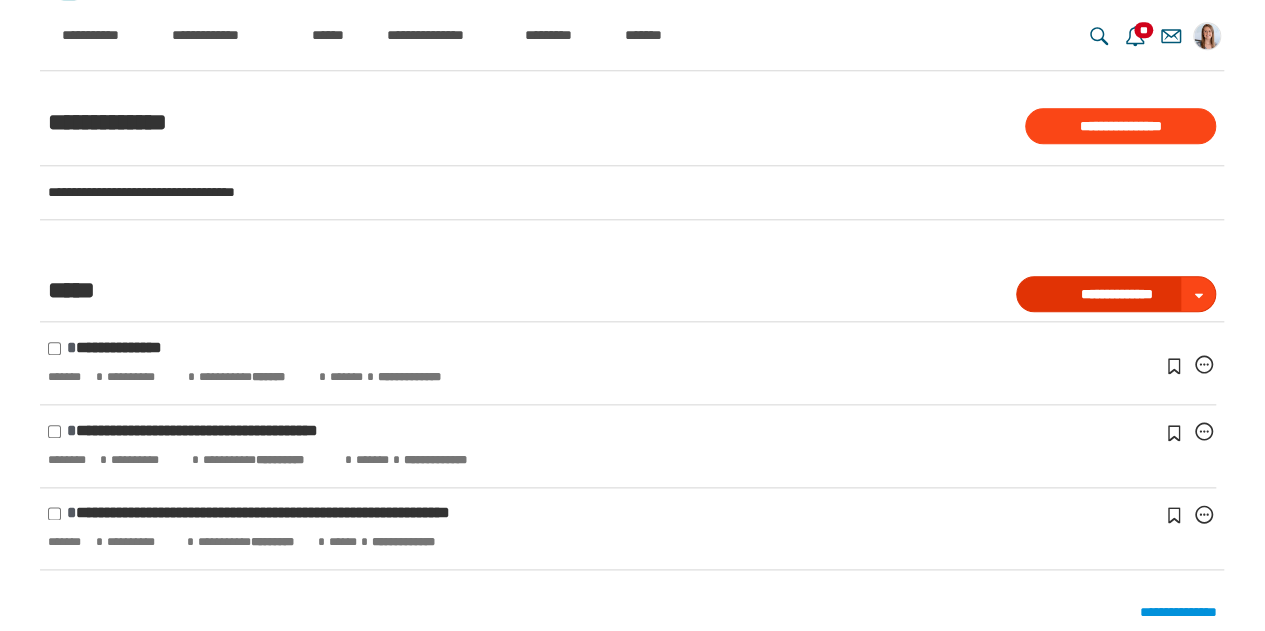 click on "**********" at bounding box center [1116, 294] 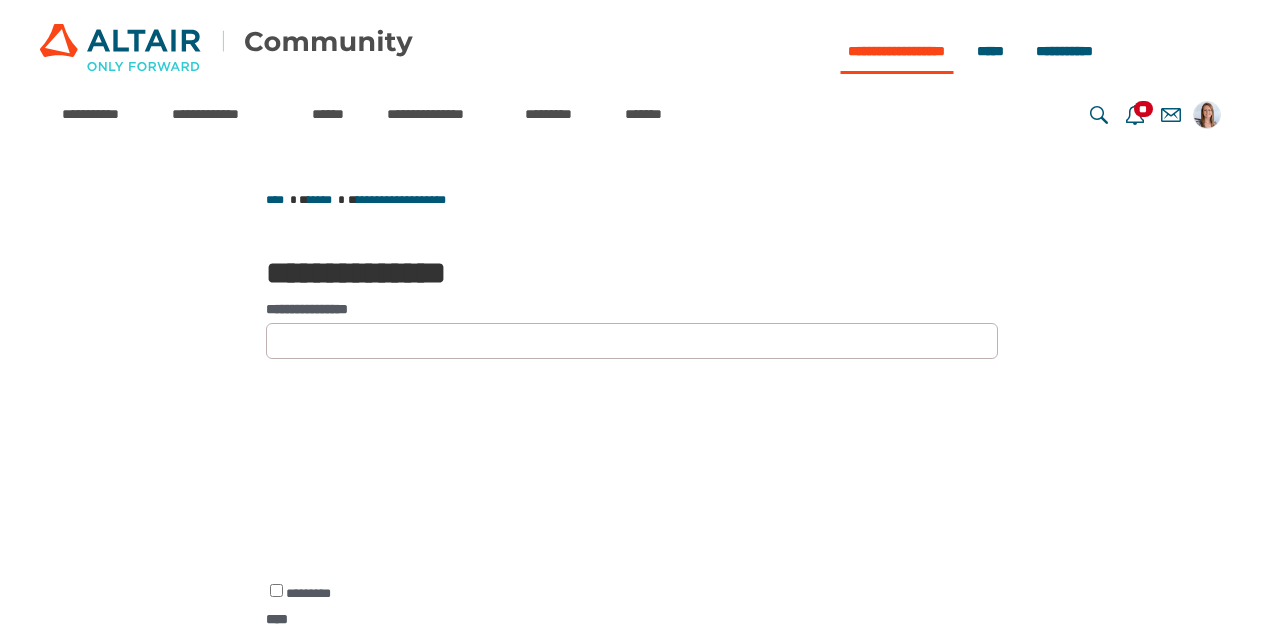 scroll, scrollTop: 0, scrollLeft: 0, axis: both 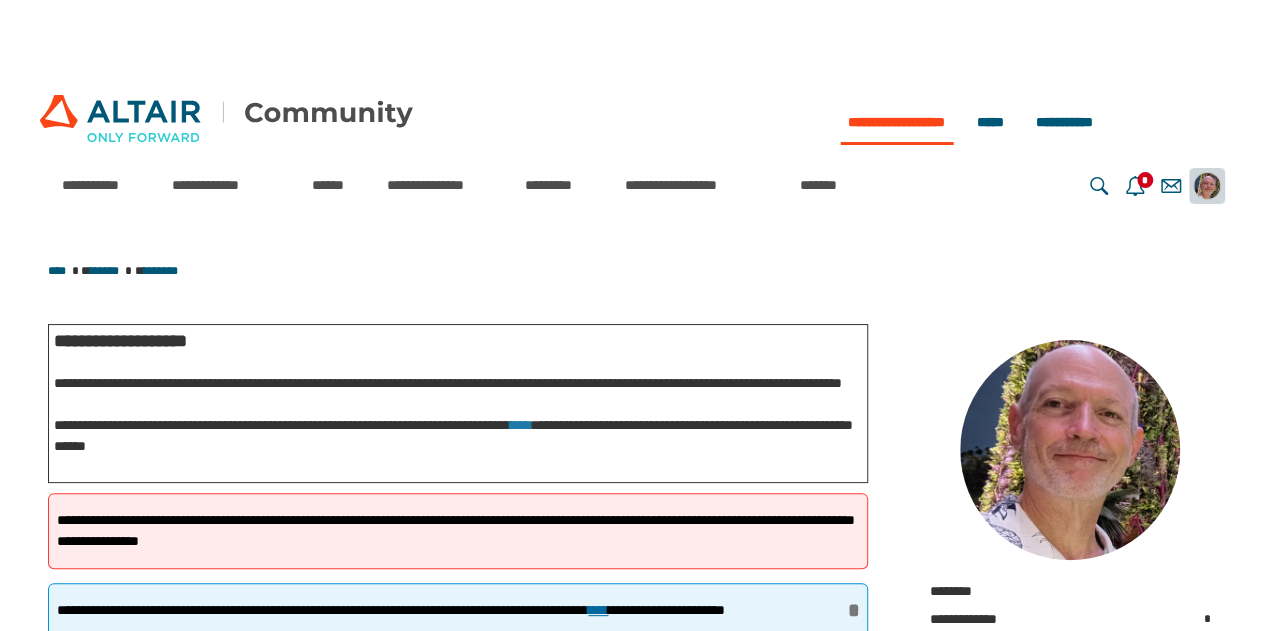 click at bounding box center [1207, 186] 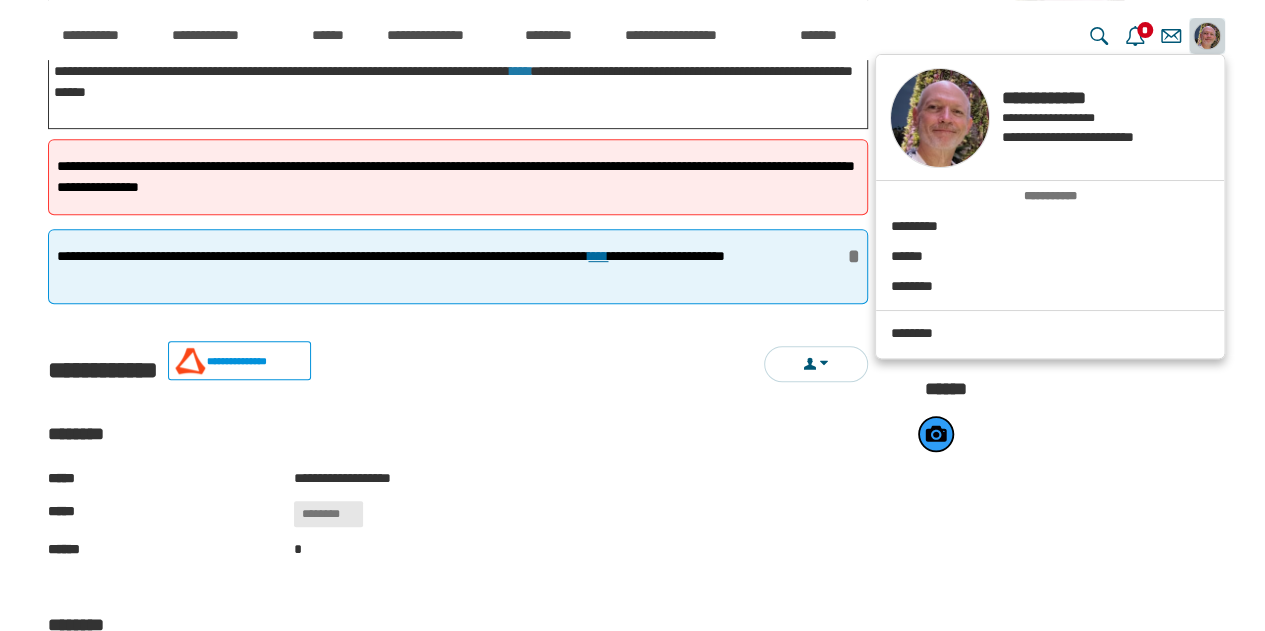 scroll, scrollTop: 360, scrollLeft: 0, axis: vertical 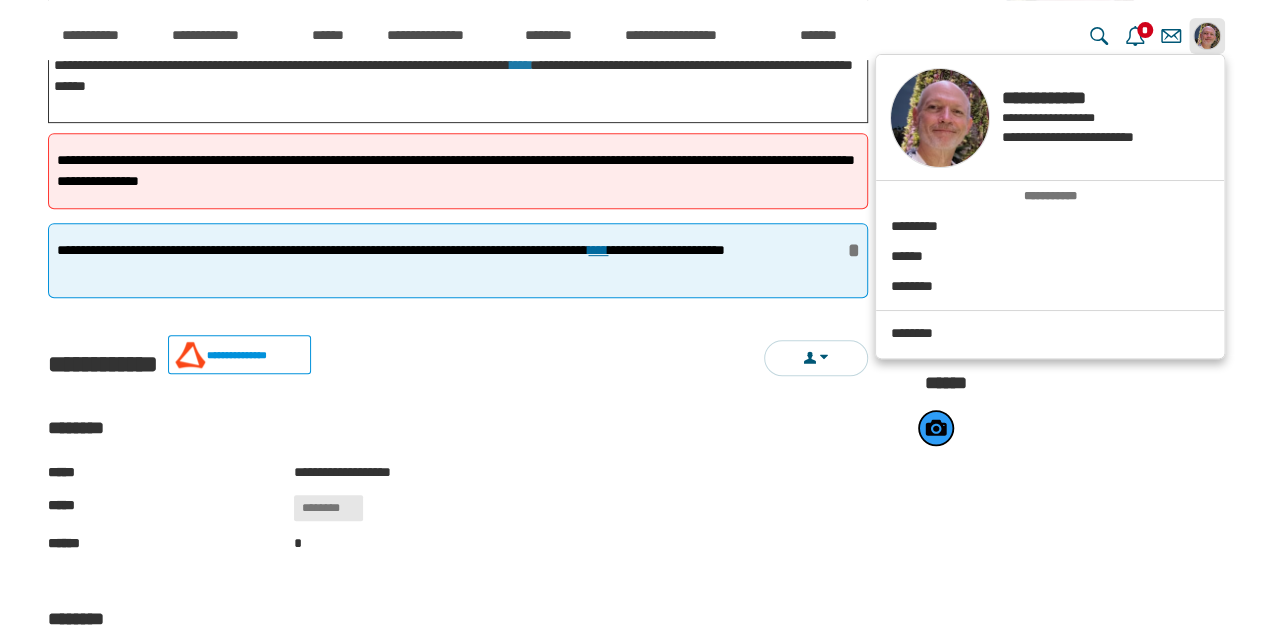 click on "**********" at bounding box center (581, 472) 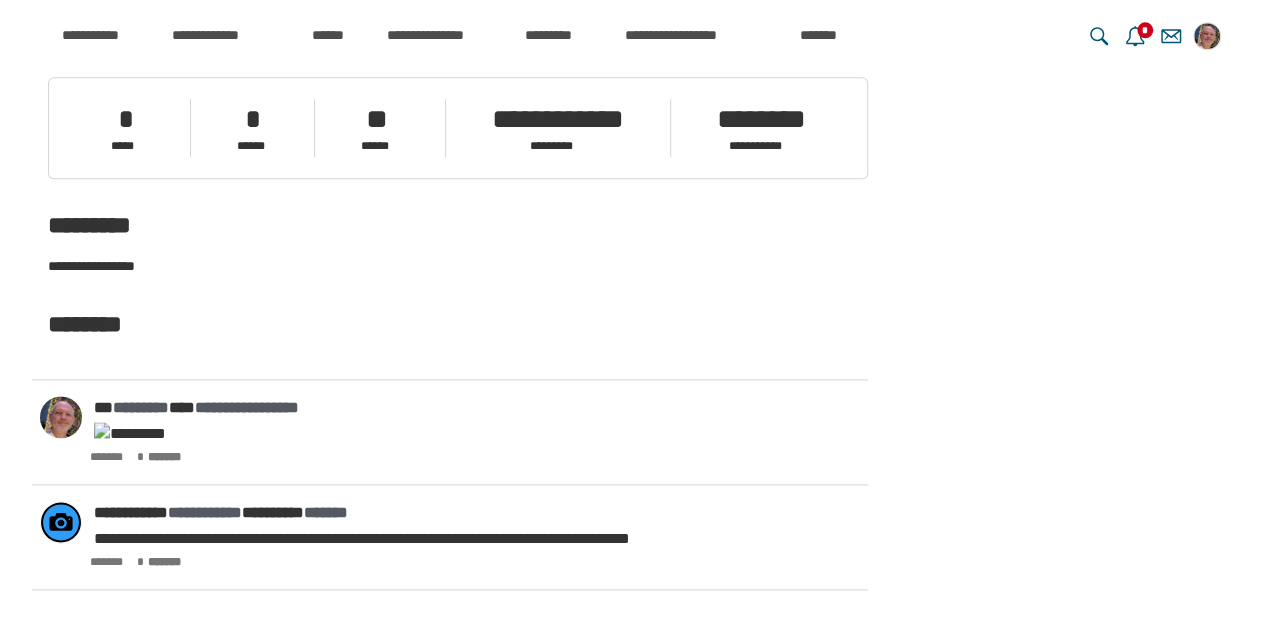scroll, scrollTop: 1154, scrollLeft: 0, axis: vertical 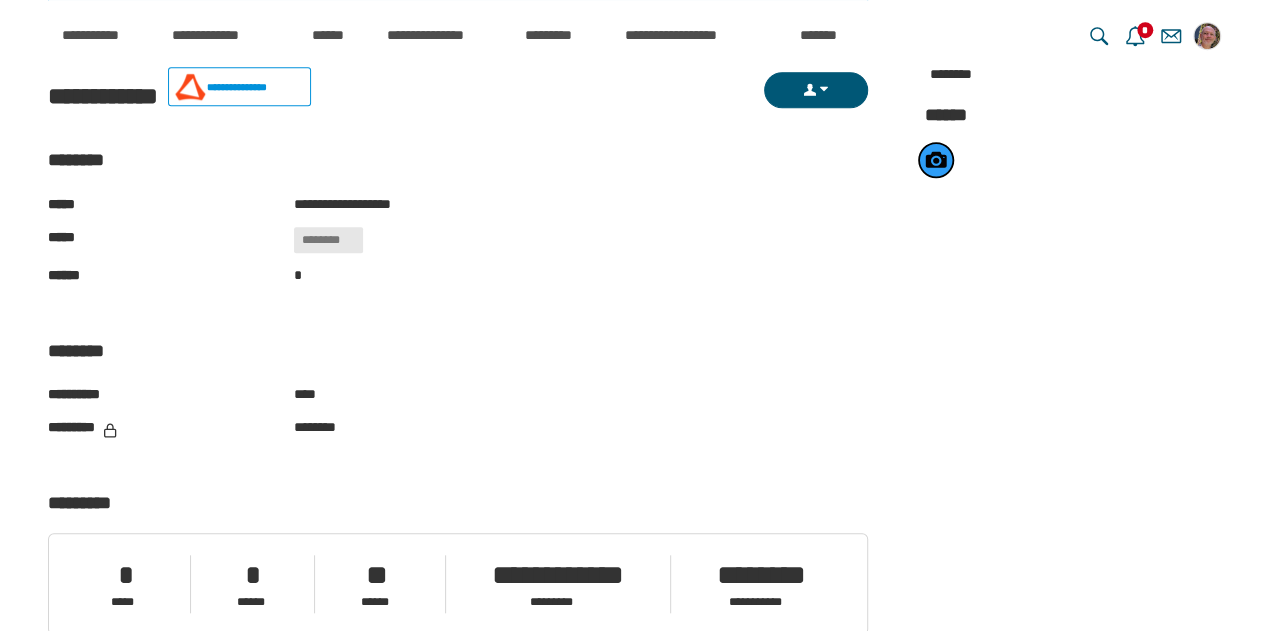 click at bounding box center [809, 90] 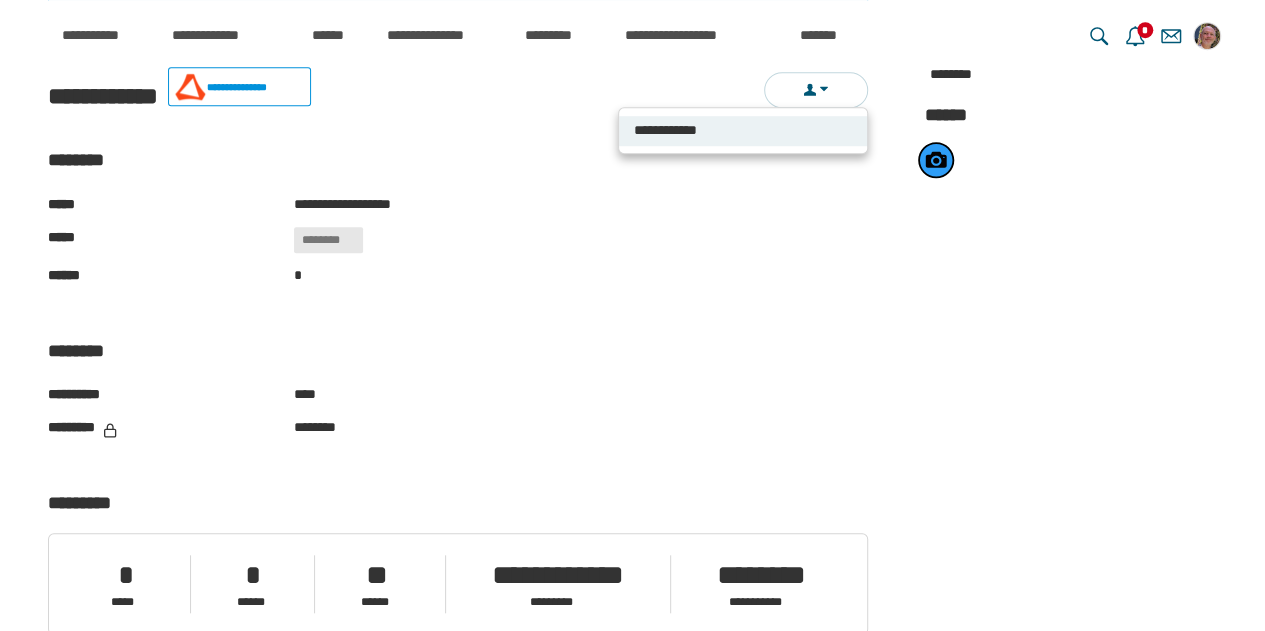 click on "**********" at bounding box center (743, 131) 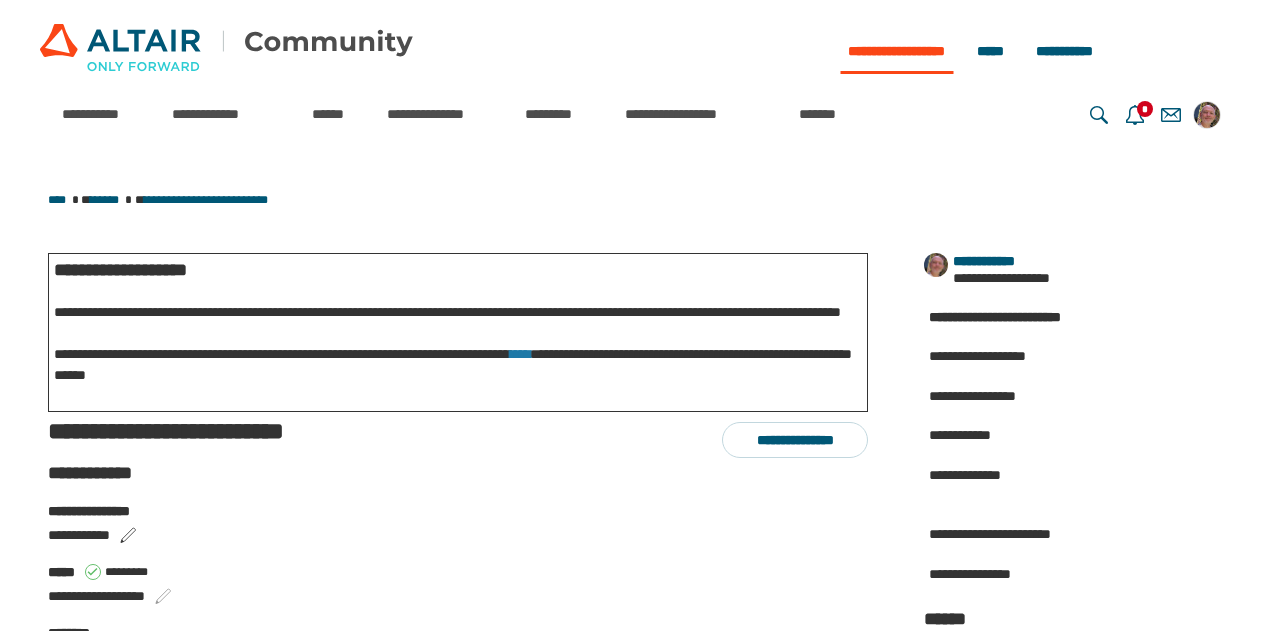 scroll, scrollTop: 0, scrollLeft: 0, axis: both 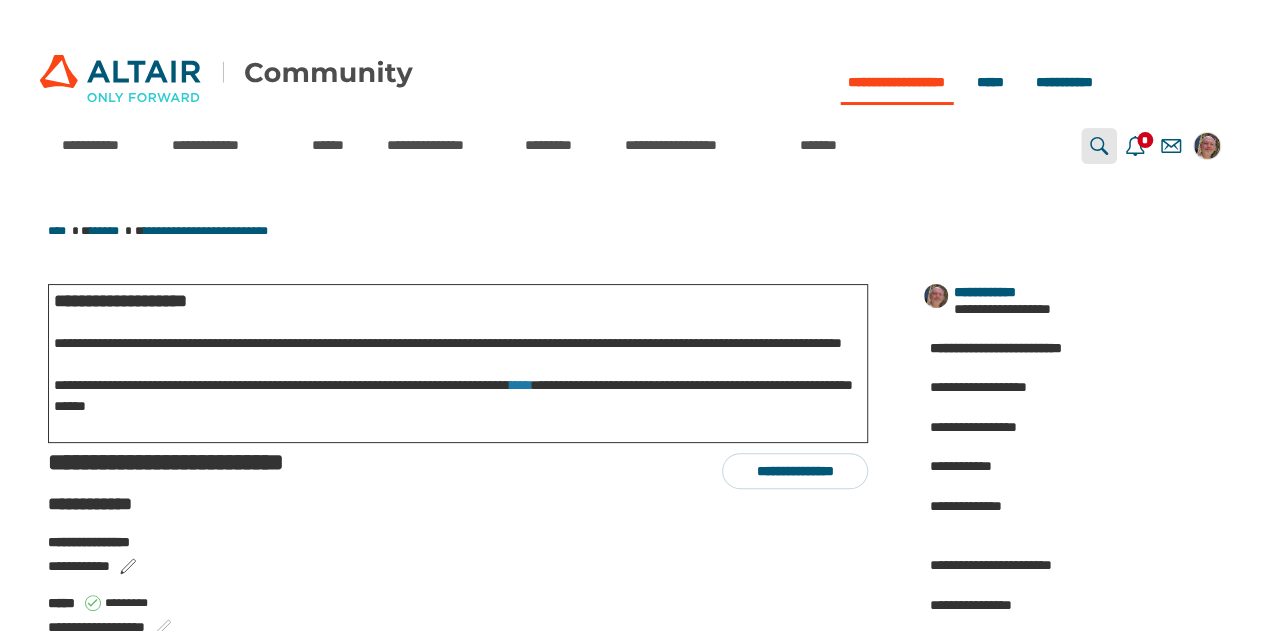 click at bounding box center [1099, 146] 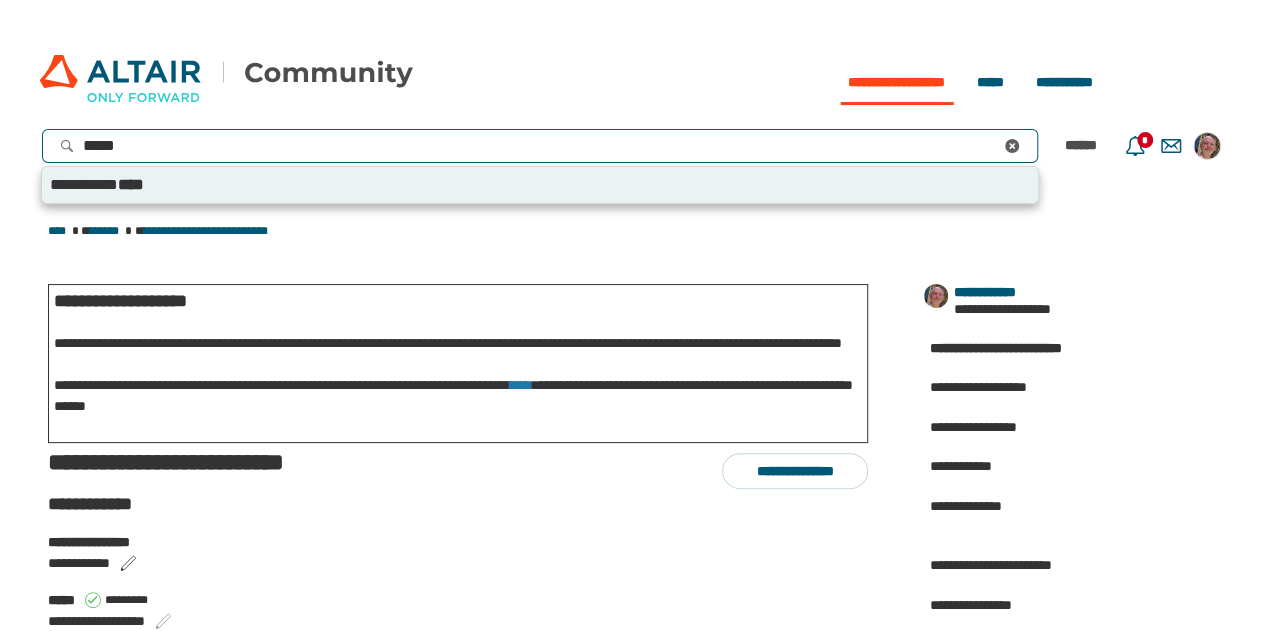 type on "******" 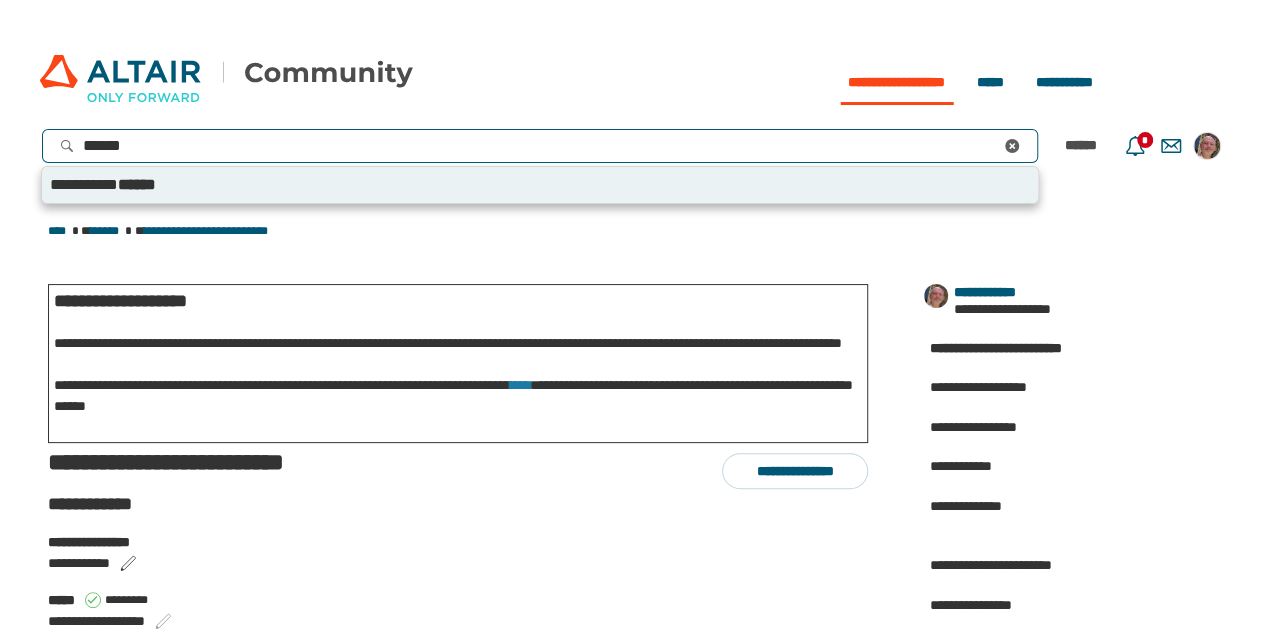 type 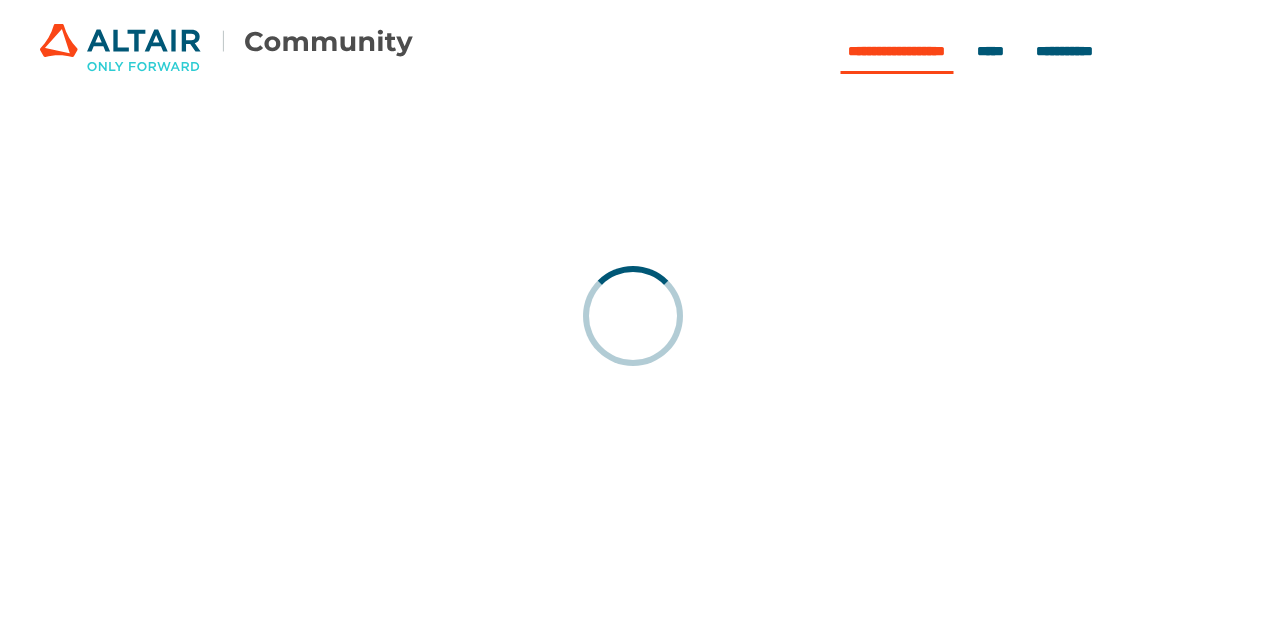 scroll, scrollTop: 0, scrollLeft: 0, axis: both 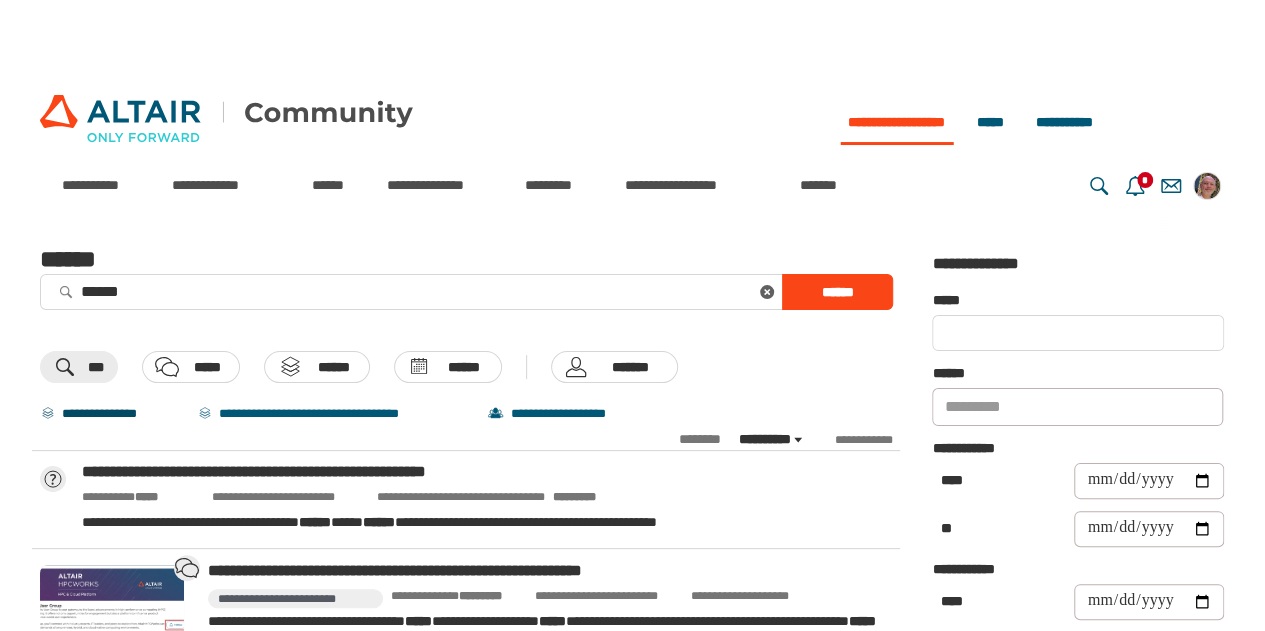 click on "**********" at bounding box center (106, 414) 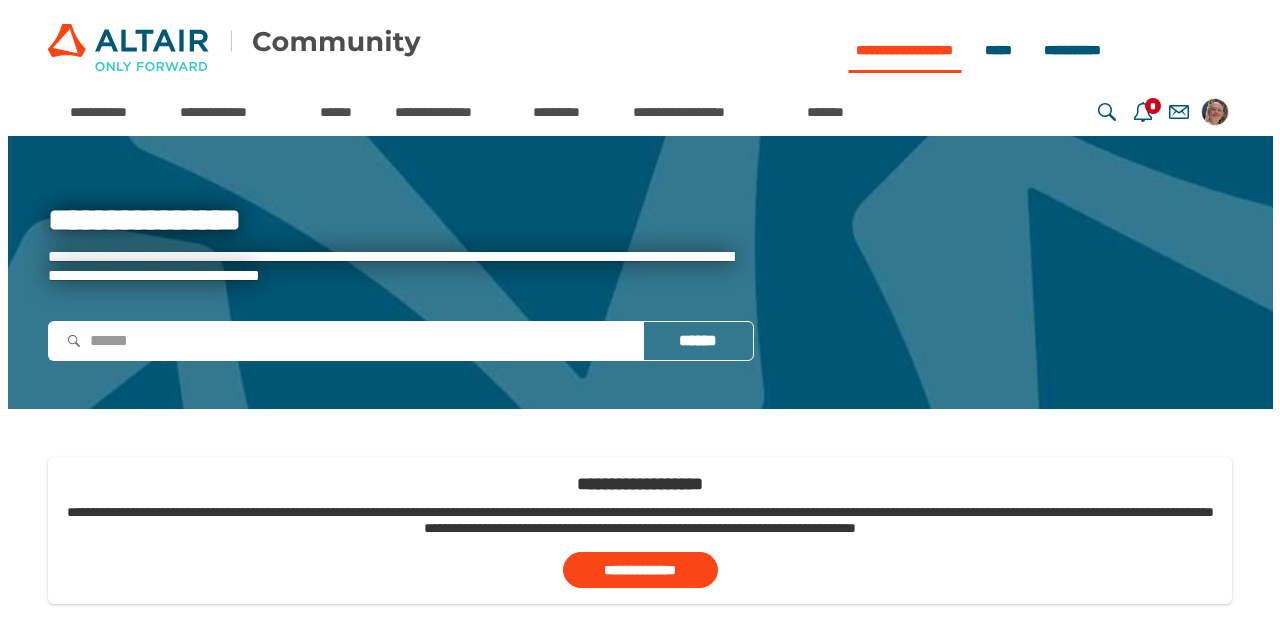 scroll, scrollTop: 0, scrollLeft: 0, axis: both 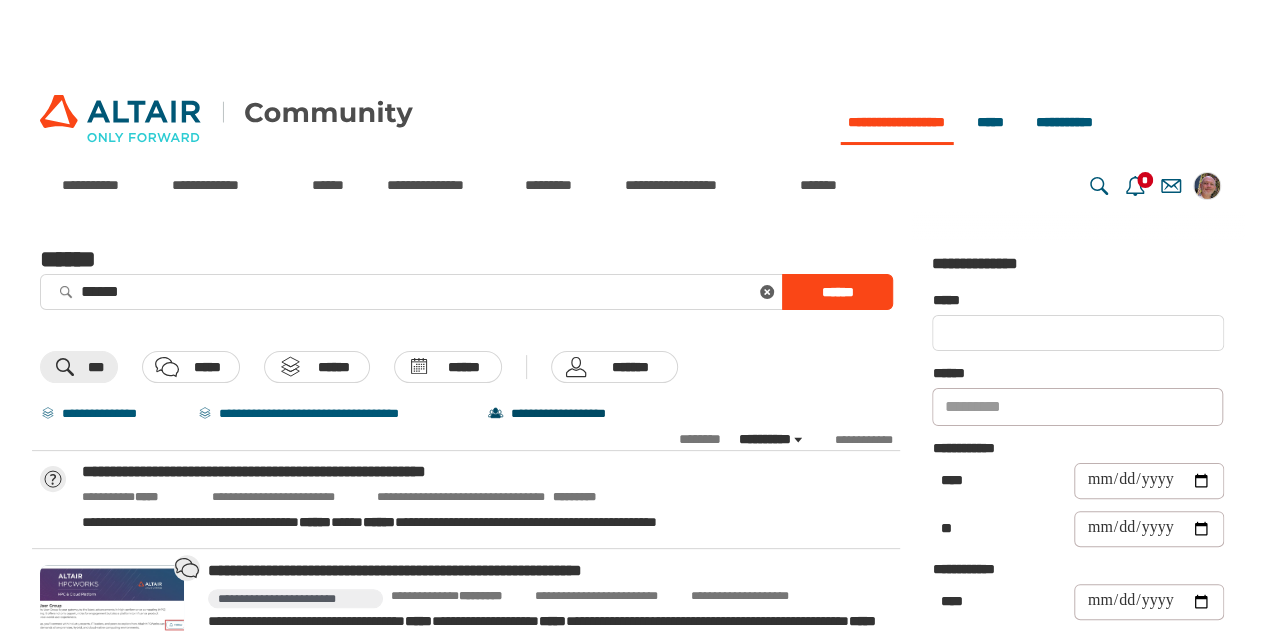 click on "**********" at bounding box center (572, 414) 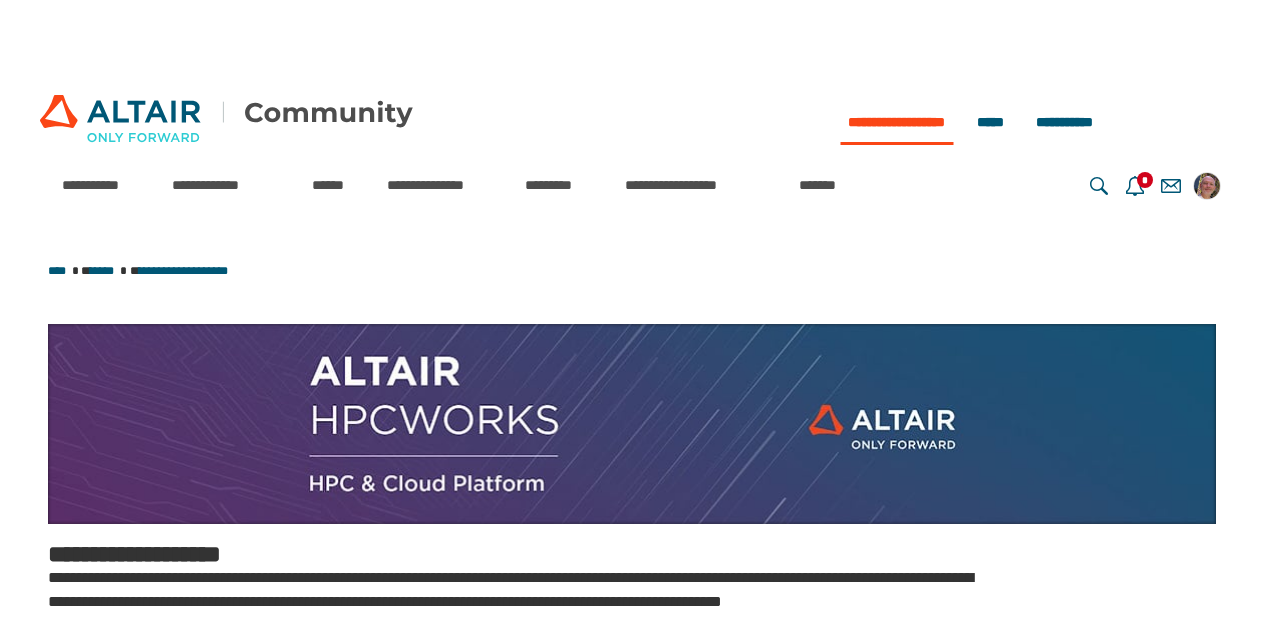 scroll, scrollTop: 0, scrollLeft: 0, axis: both 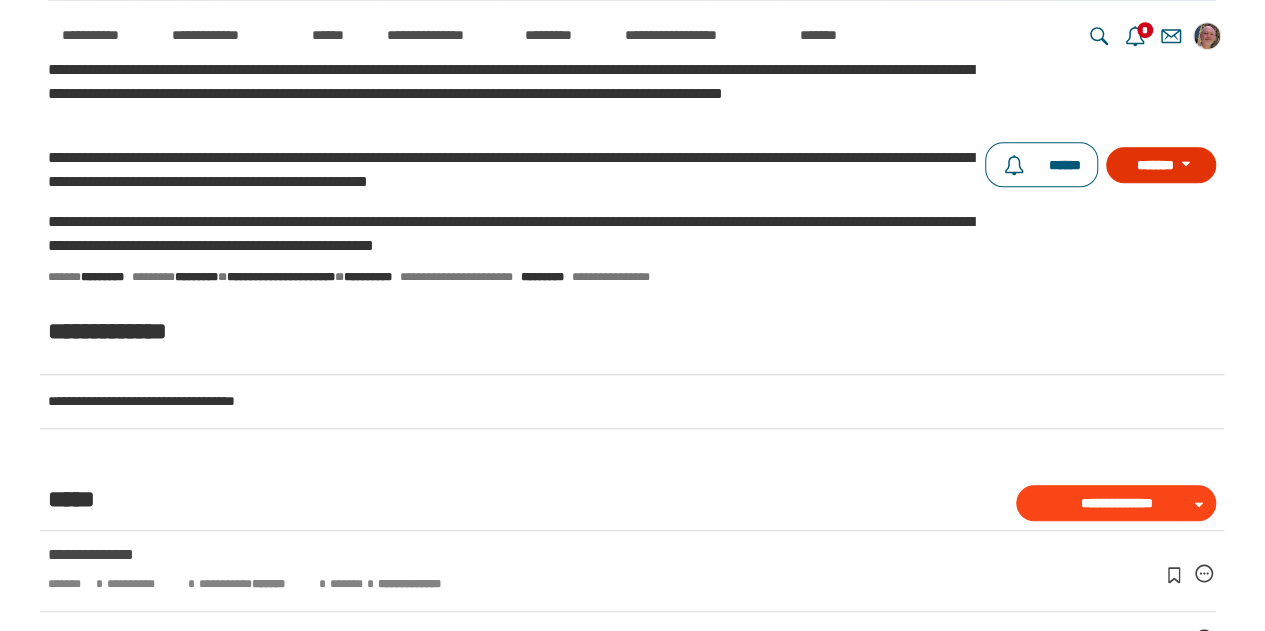 click on "*******" at bounding box center (1161, 165) 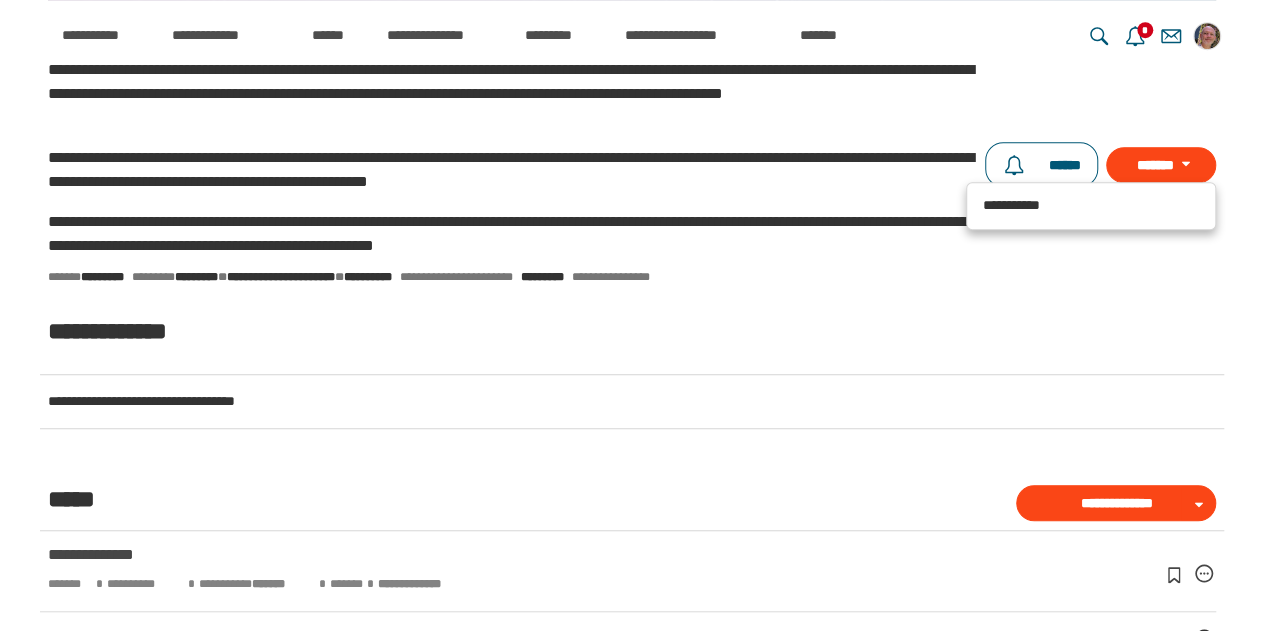 click on "**********" at bounding box center [632, 382] 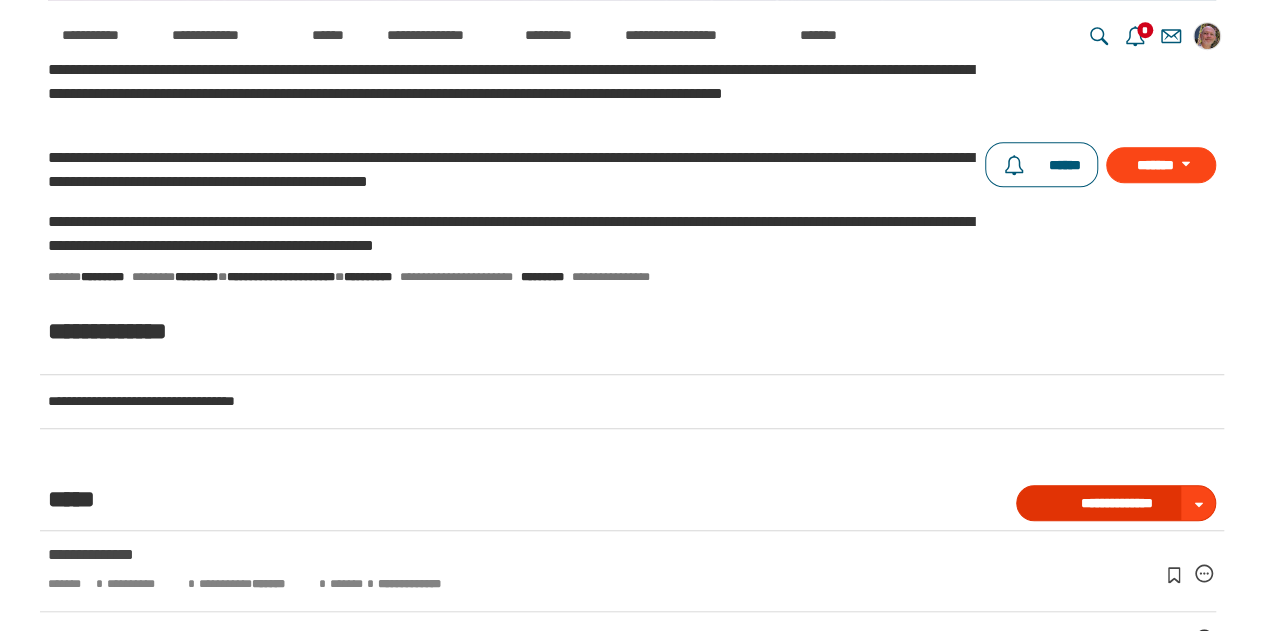 click on "**********" at bounding box center (1116, 503) 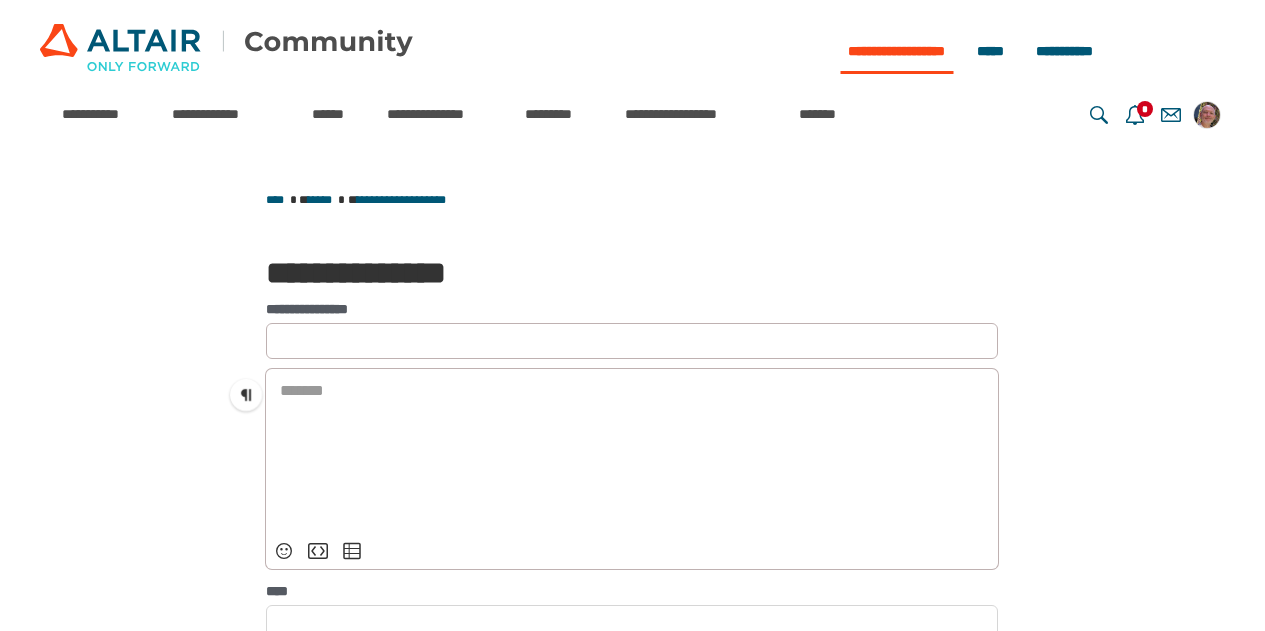 scroll, scrollTop: 0, scrollLeft: 0, axis: both 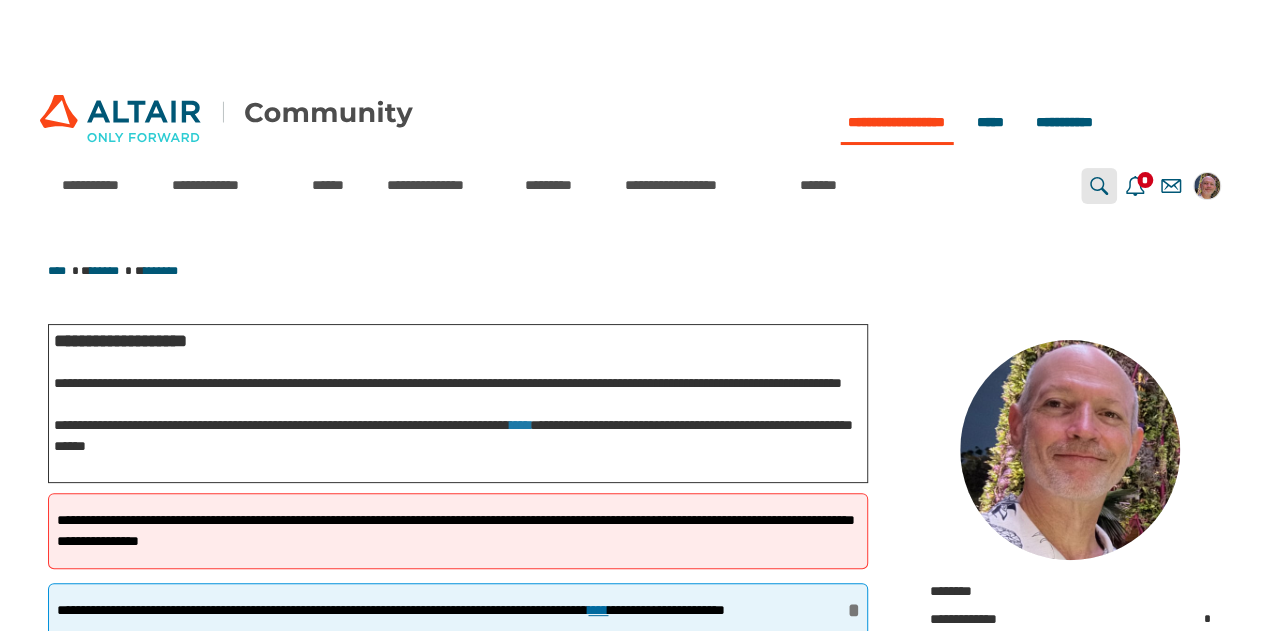 click at bounding box center (1099, 186) 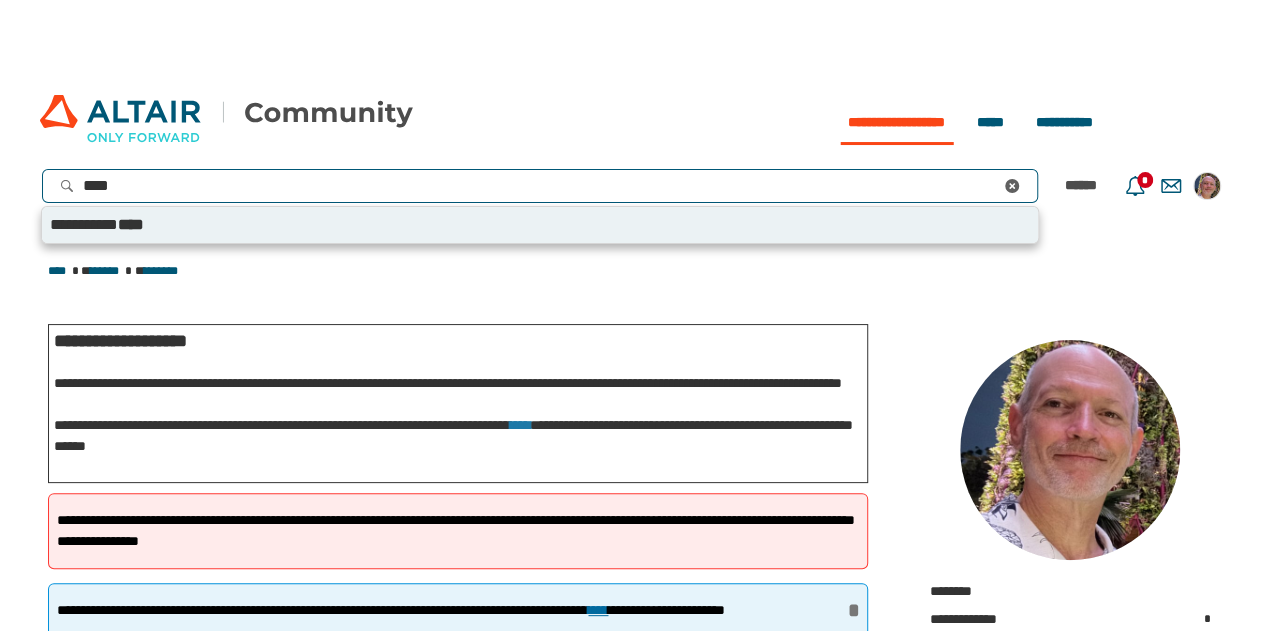 type on "*****" 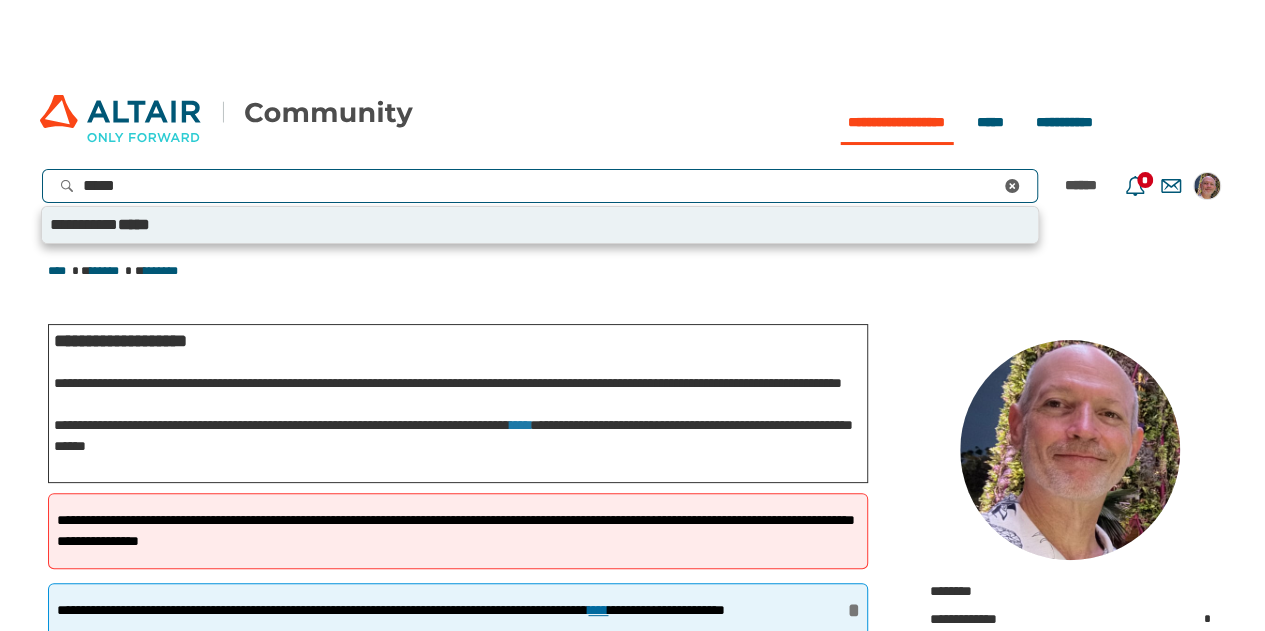 type 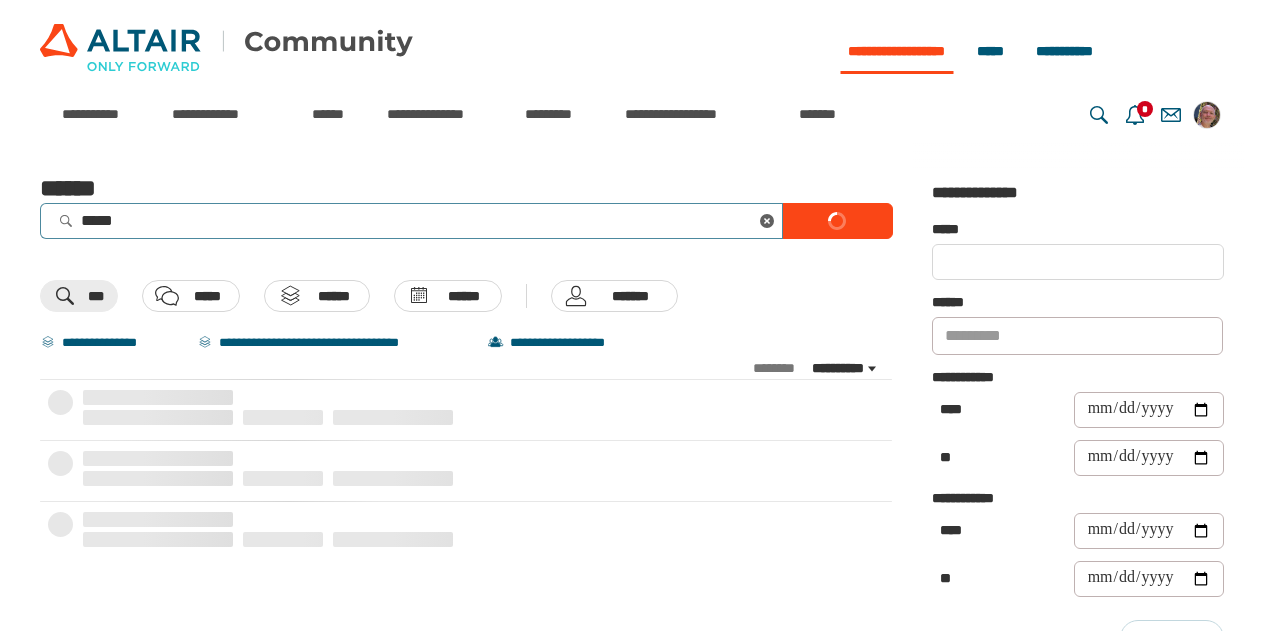 scroll, scrollTop: 0, scrollLeft: 0, axis: both 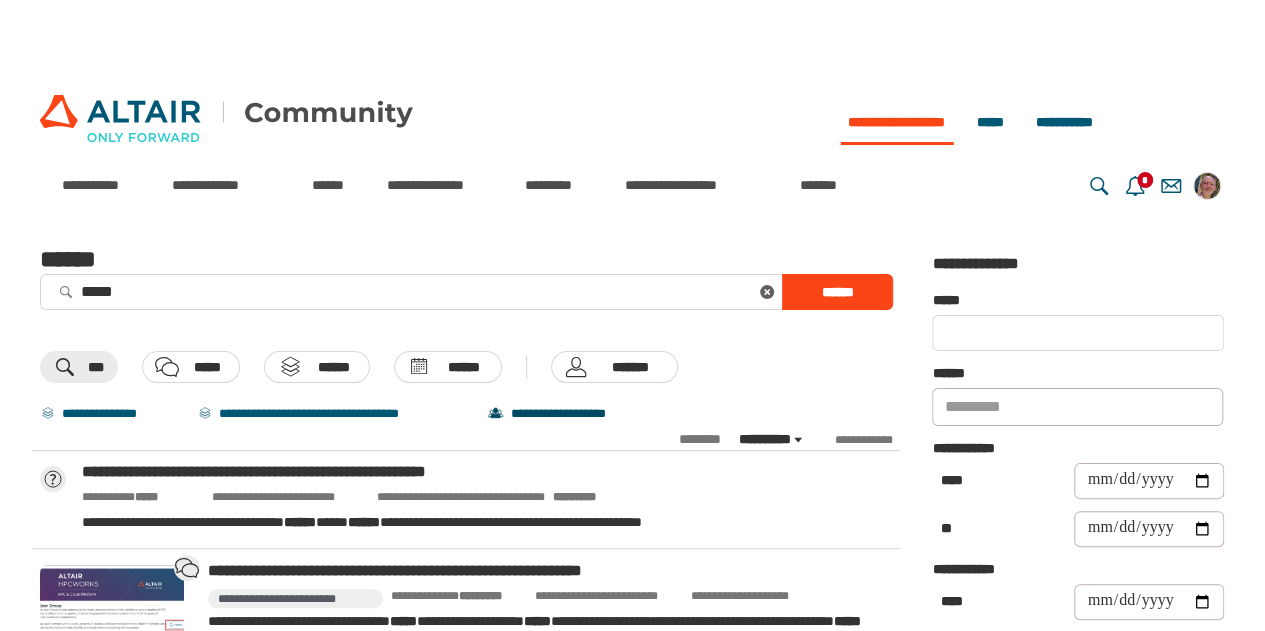 click on "**********" at bounding box center (572, 414) 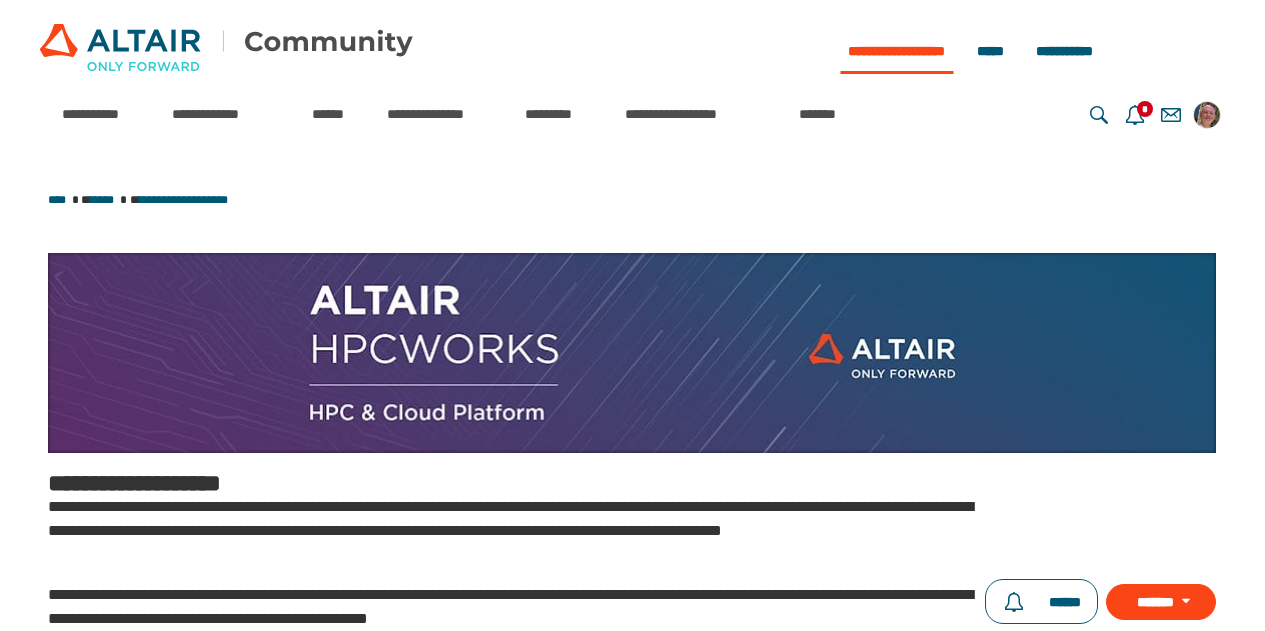 scroll, scrollTop: 0, scrollLeft: 0, axis: both 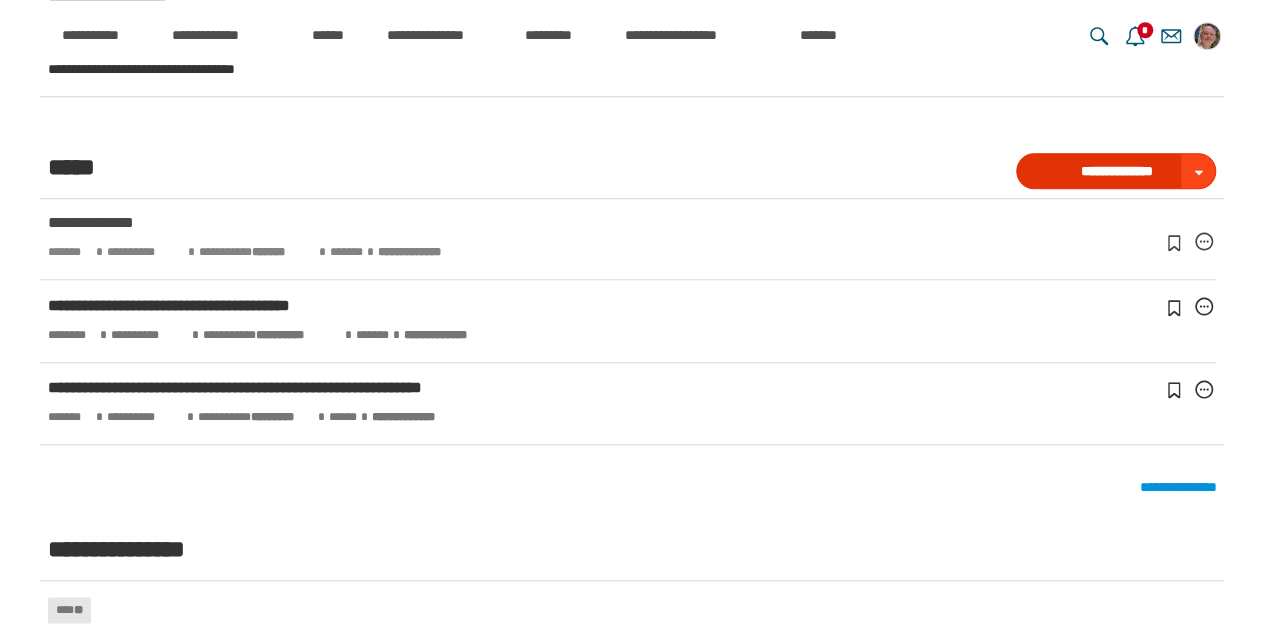 click on "**********" at bounding box center [1116, 171] 